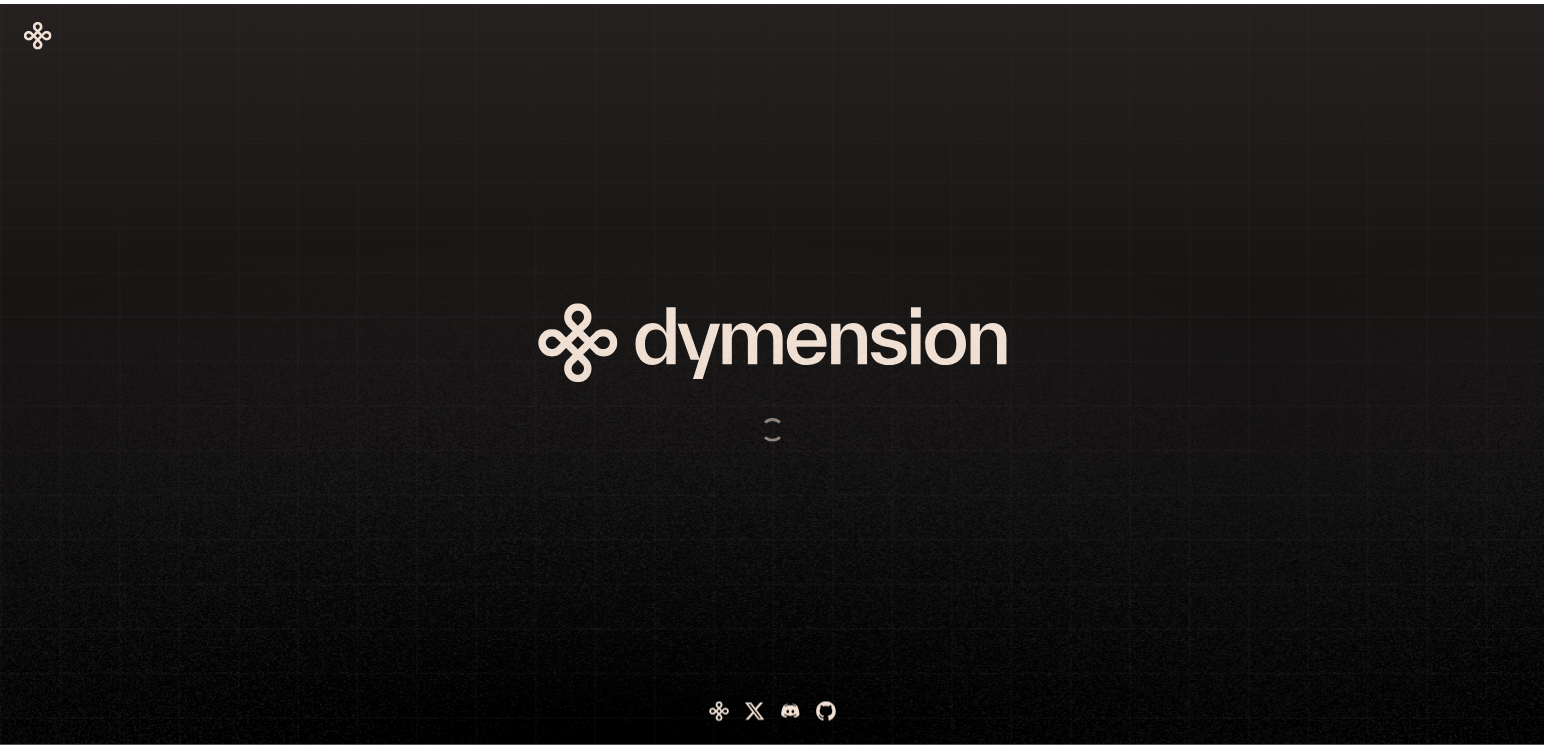 scroll, scrollTop: 0, scrollLeft: 0, axis: both 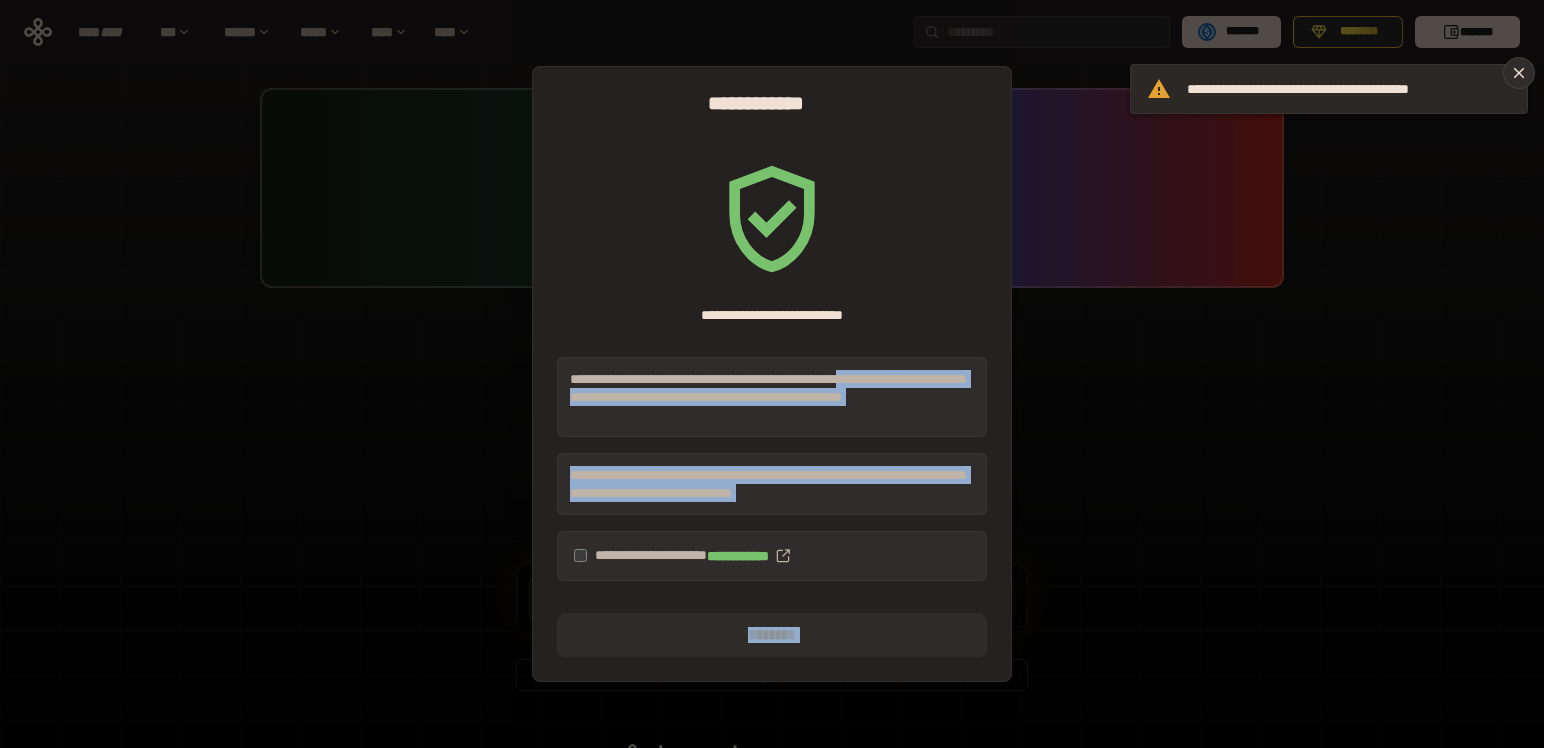 drag, startPoint x: 1188, startPoint y: 89, endPoint x: 1525, endPoint y: 94, distance: 337.03708 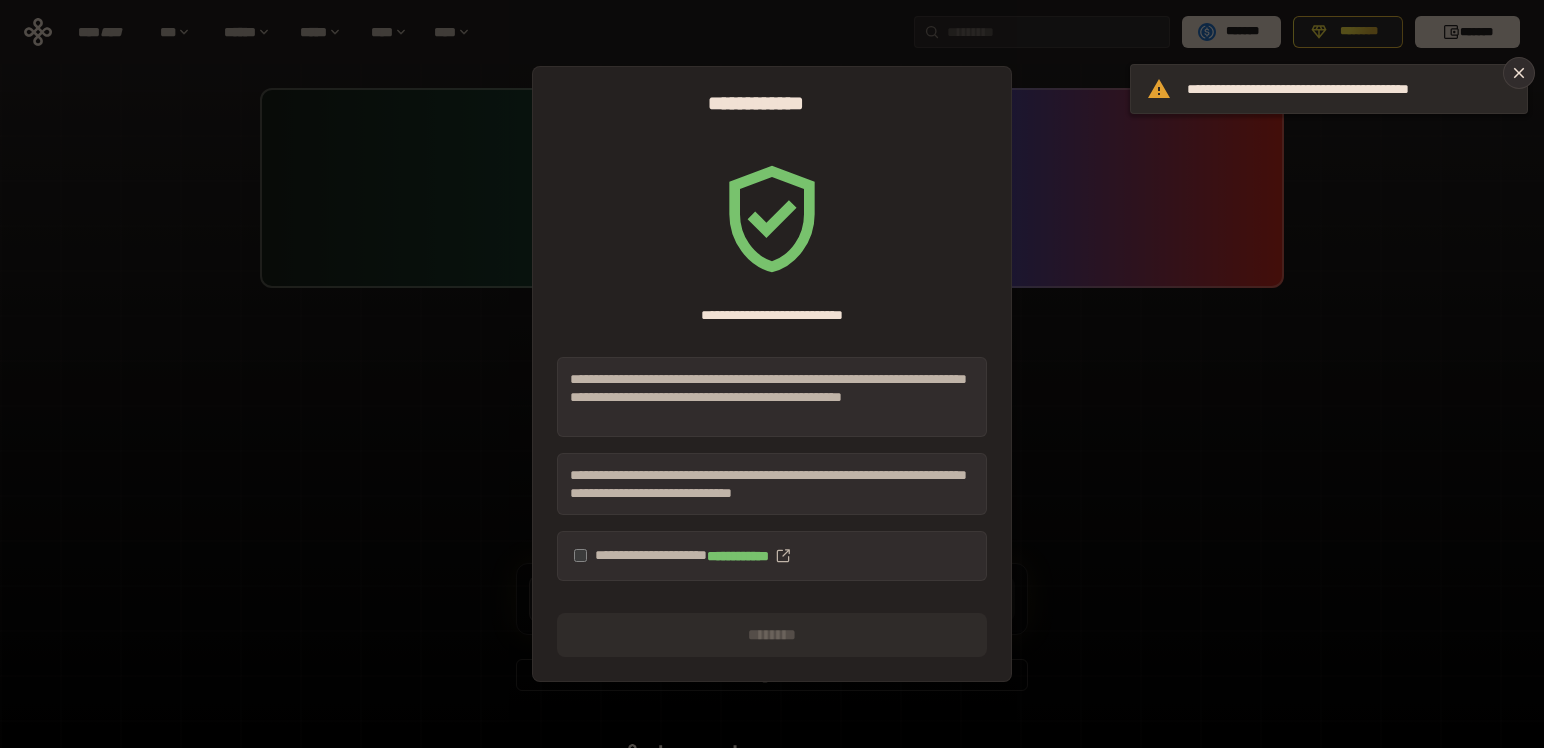 click on "**********" at bounding box center (1349, 89) 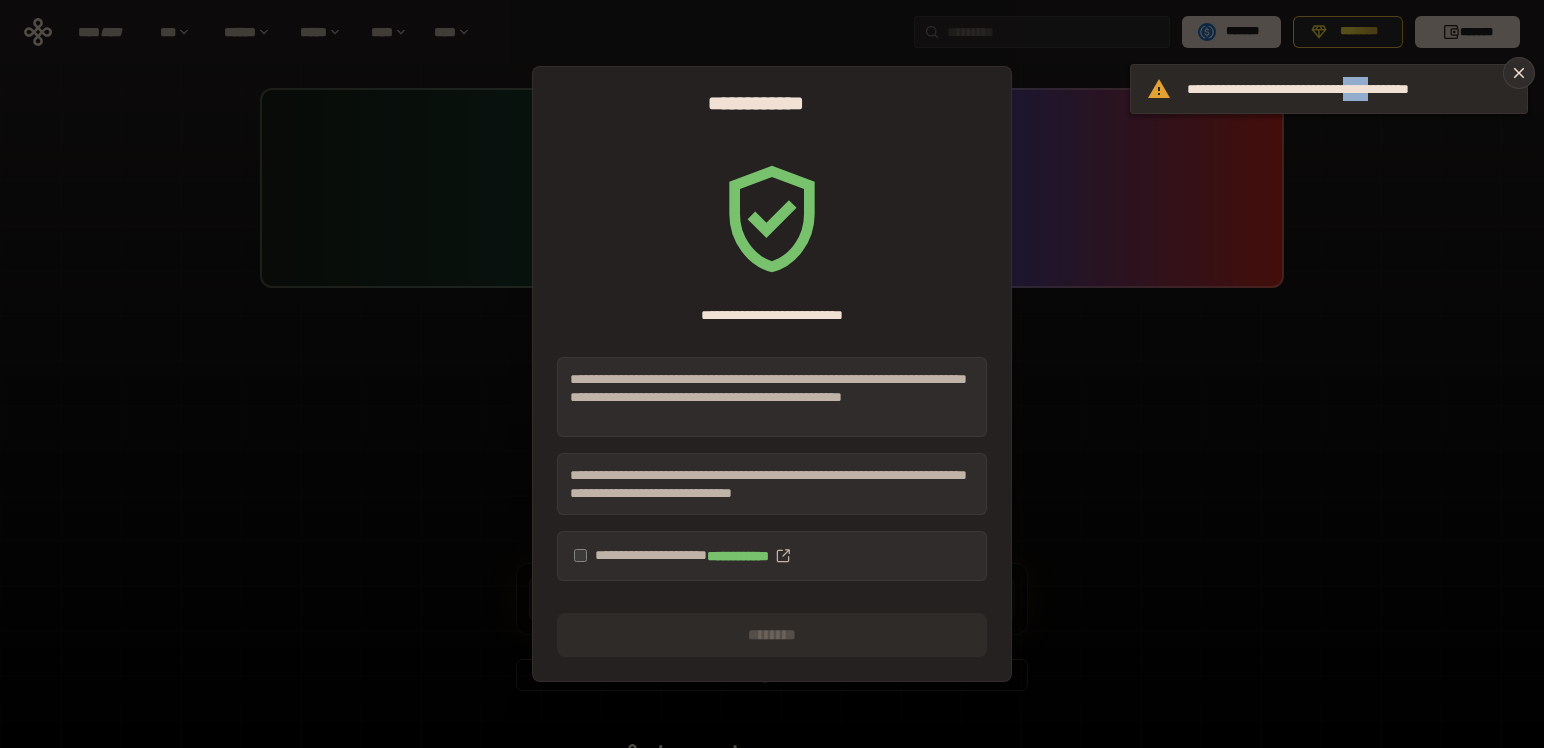 click on "**********" at bounding box center (1349, 89) 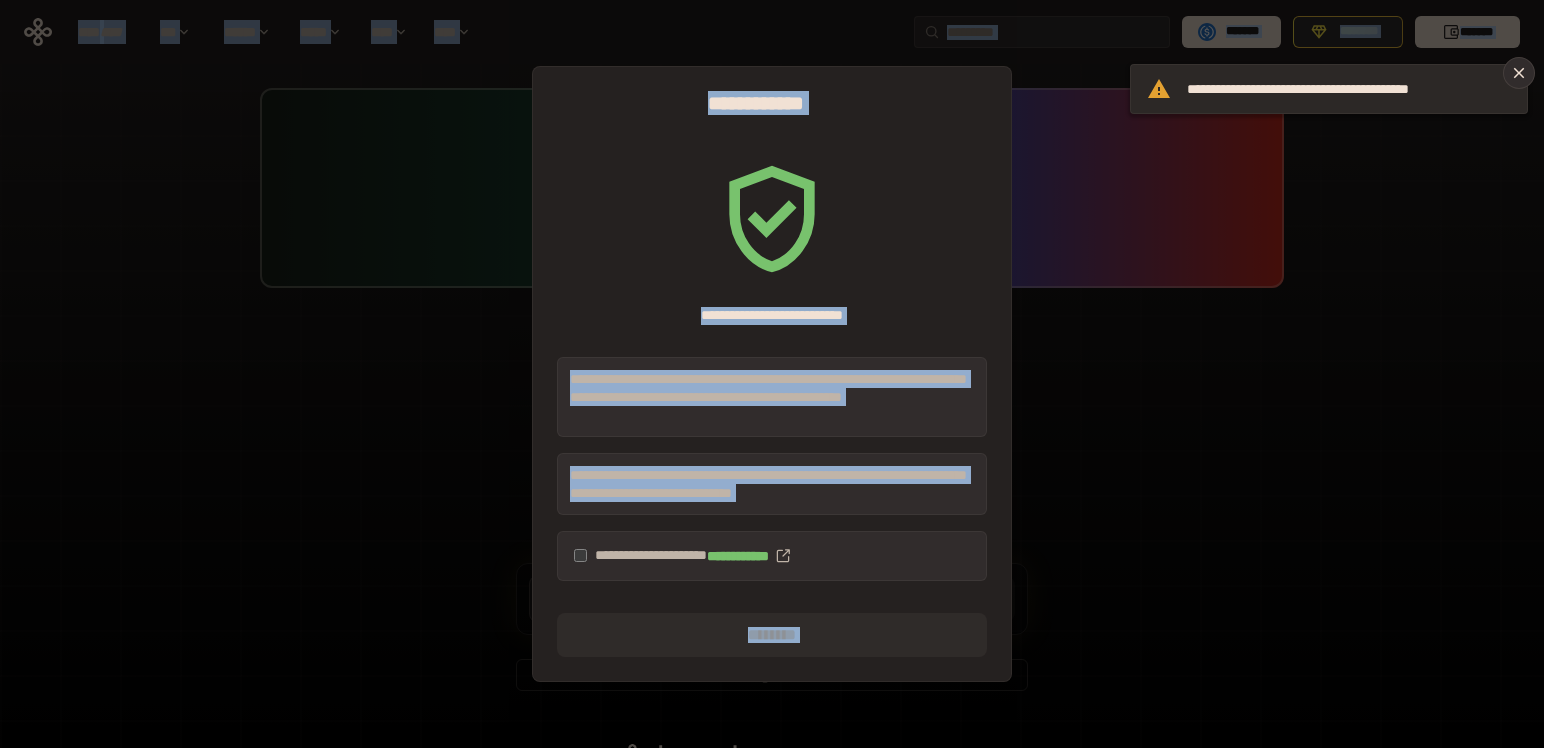 click on "**********" at bounding box center (1349, 89) 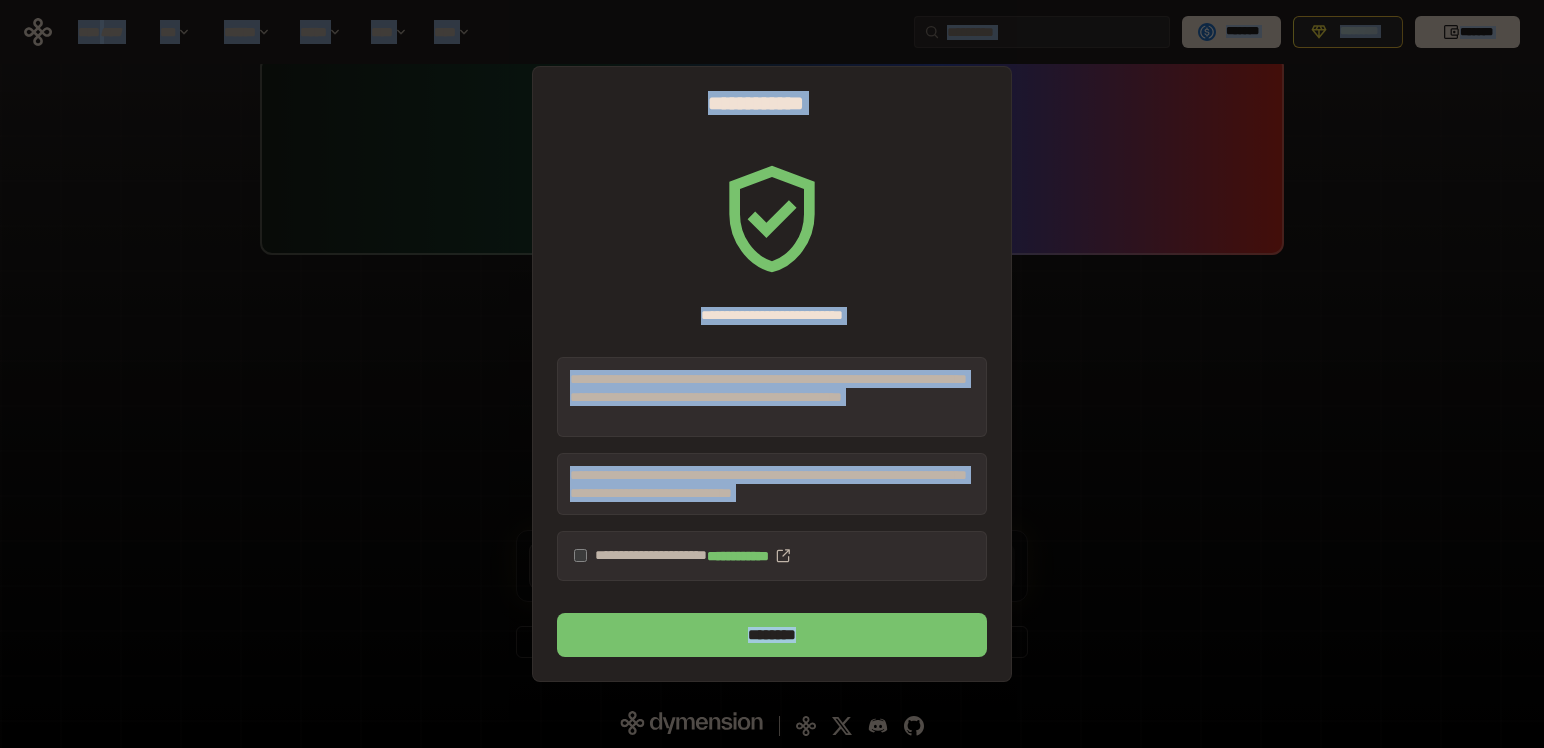 scroll, scrollTop: 35, scrollLeft: 0, axis: vertical 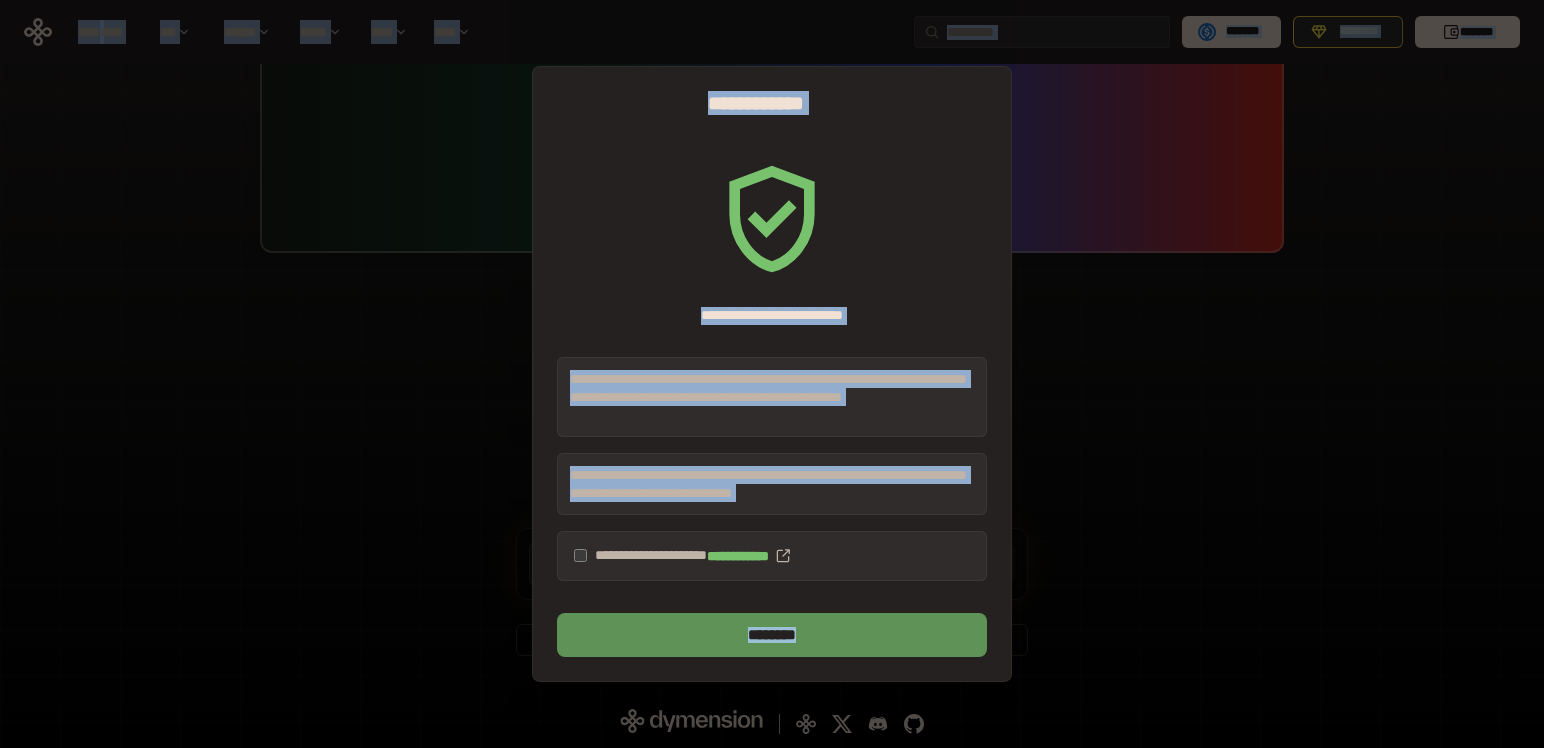 click on "********" at bounding box center (772, 635) 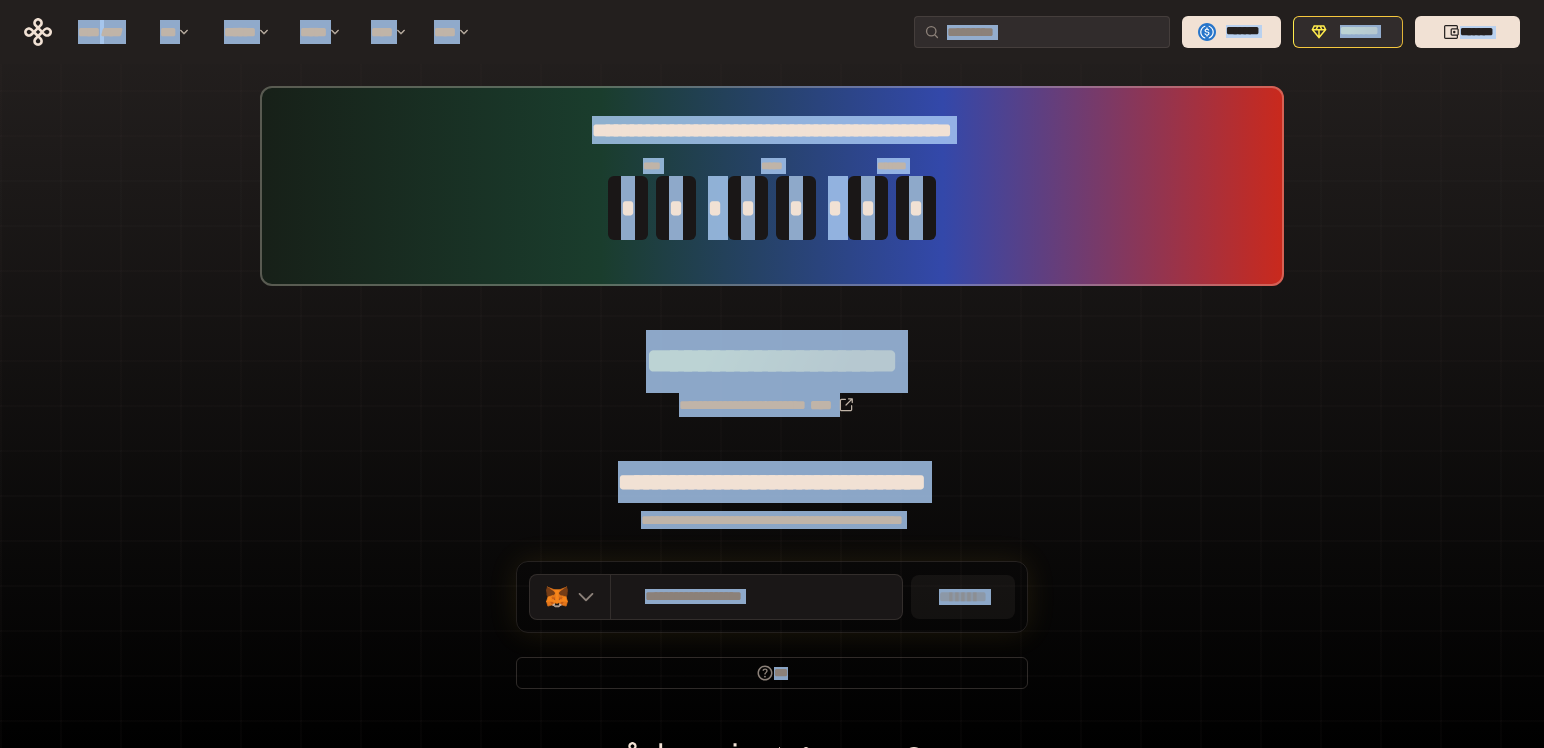 scroll, scrollTop: 0, scrollLeft: 0, axis: both 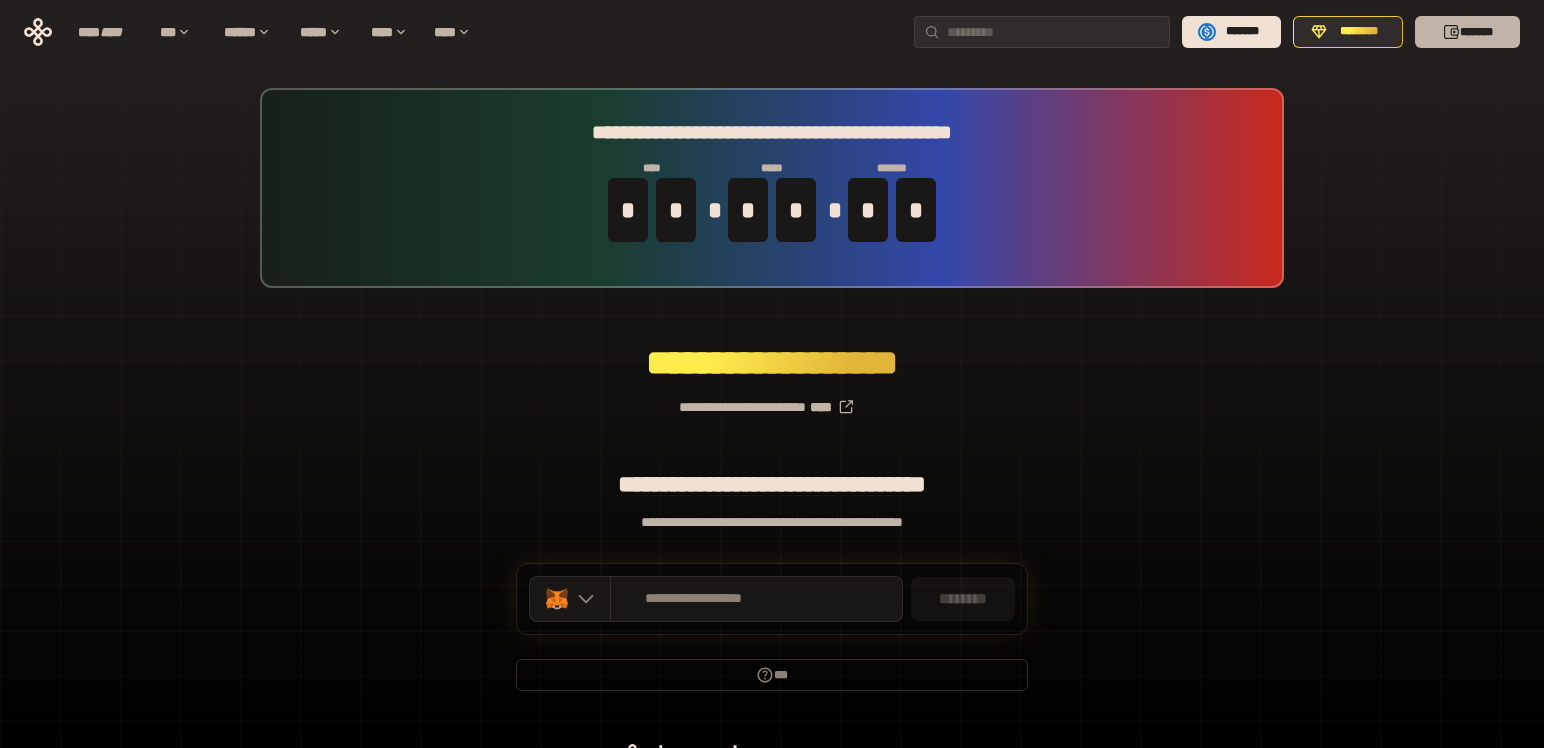 click 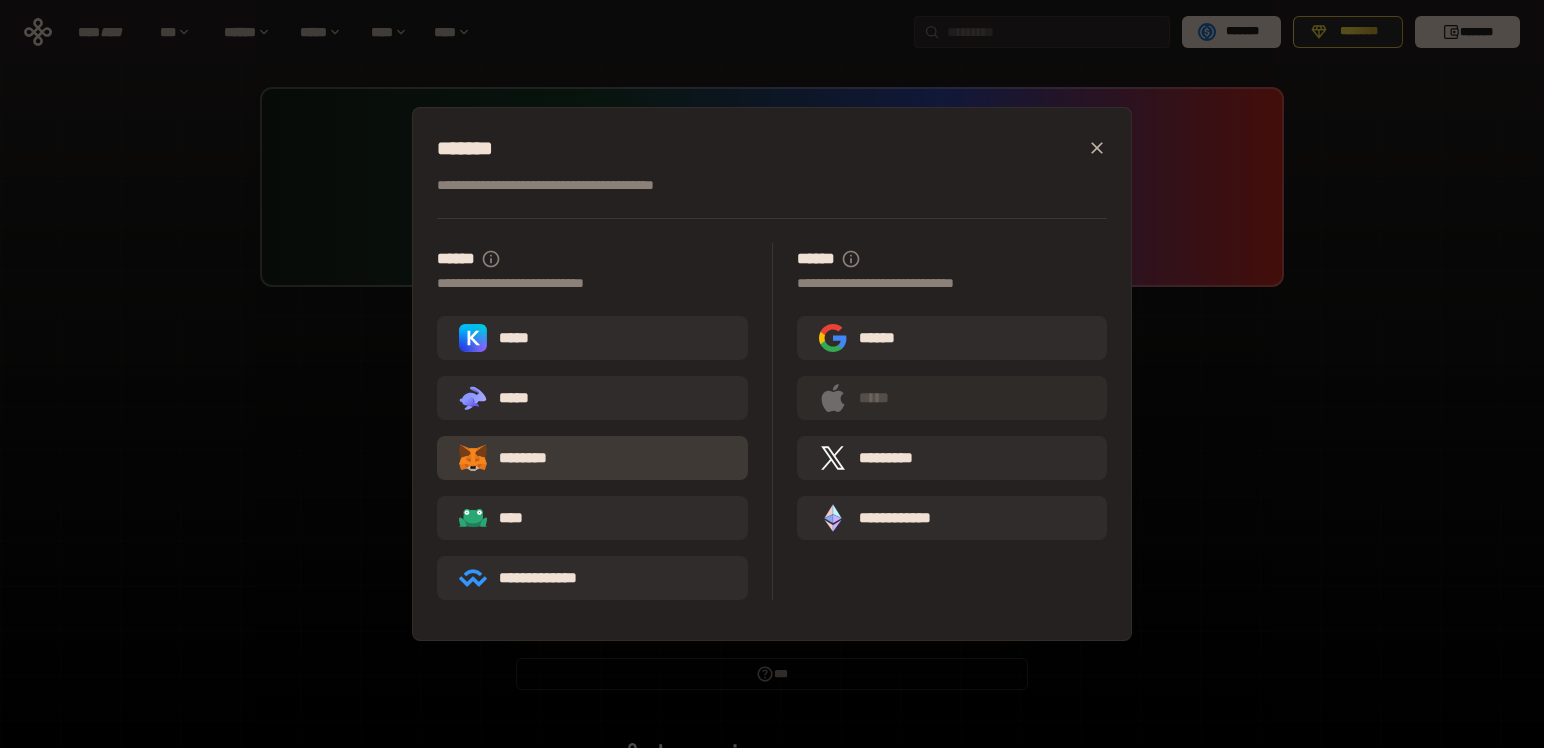 scroll, scrollTop: 0, scrollLeft: 0, axis: both 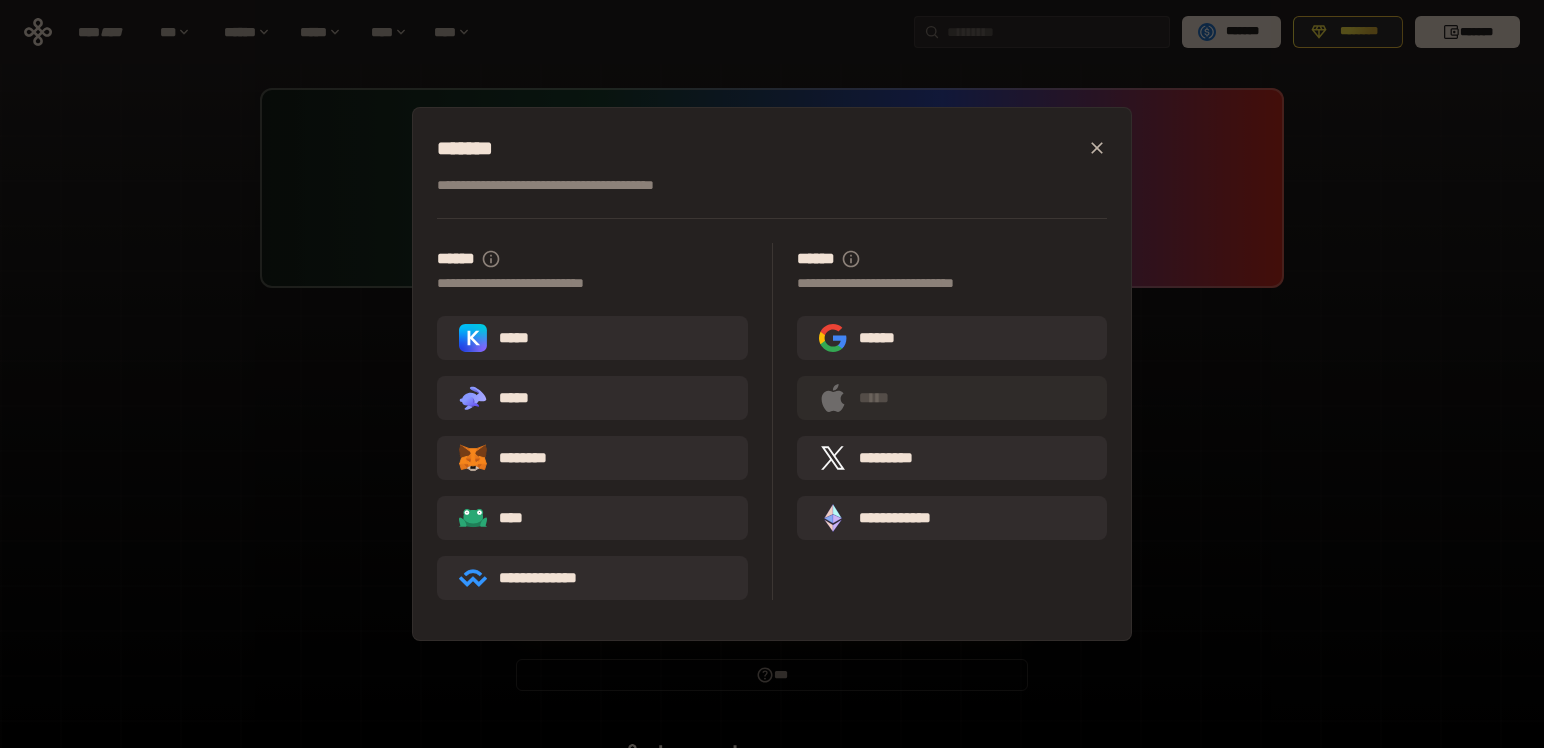 click 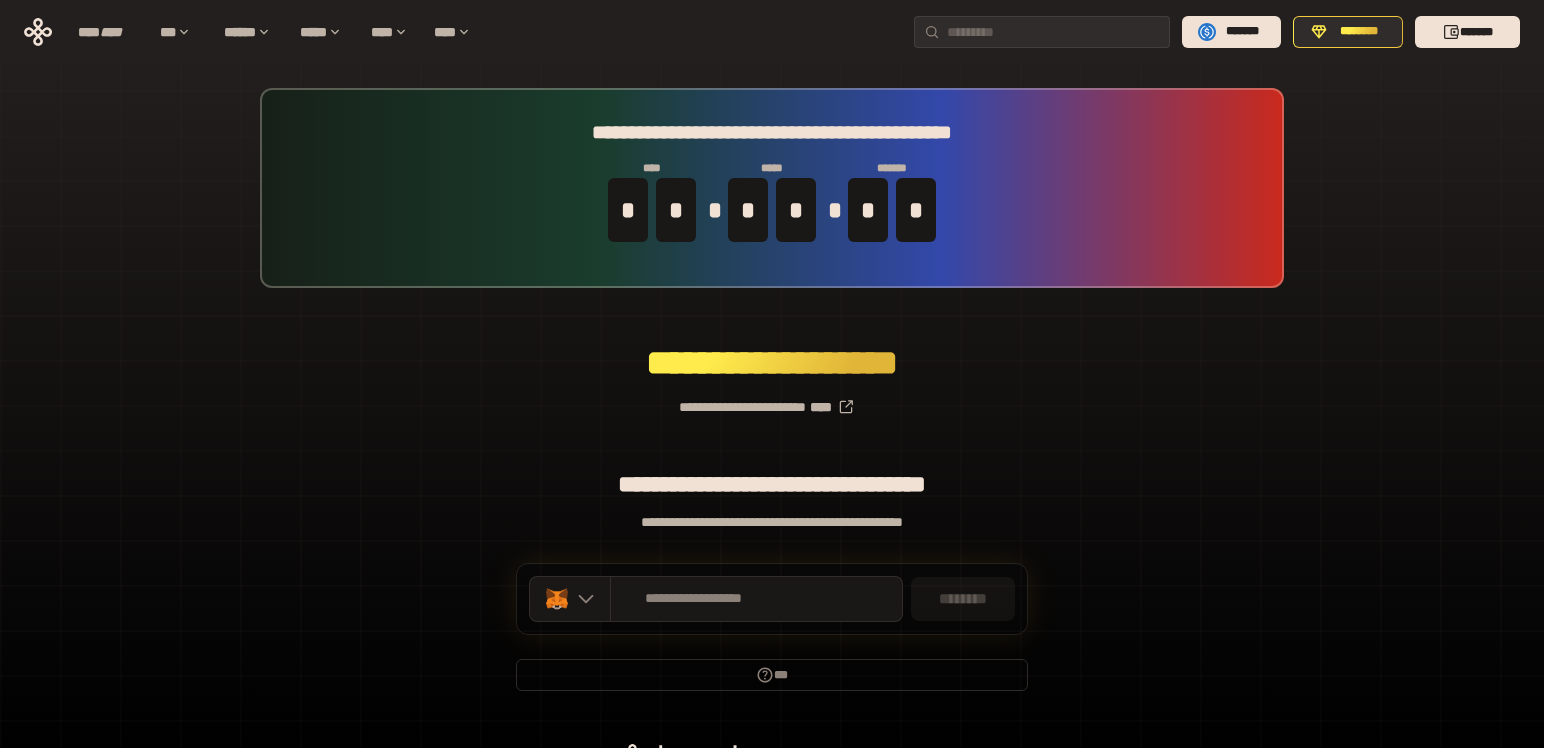 click on "**********" at bounding box center (772, 399) 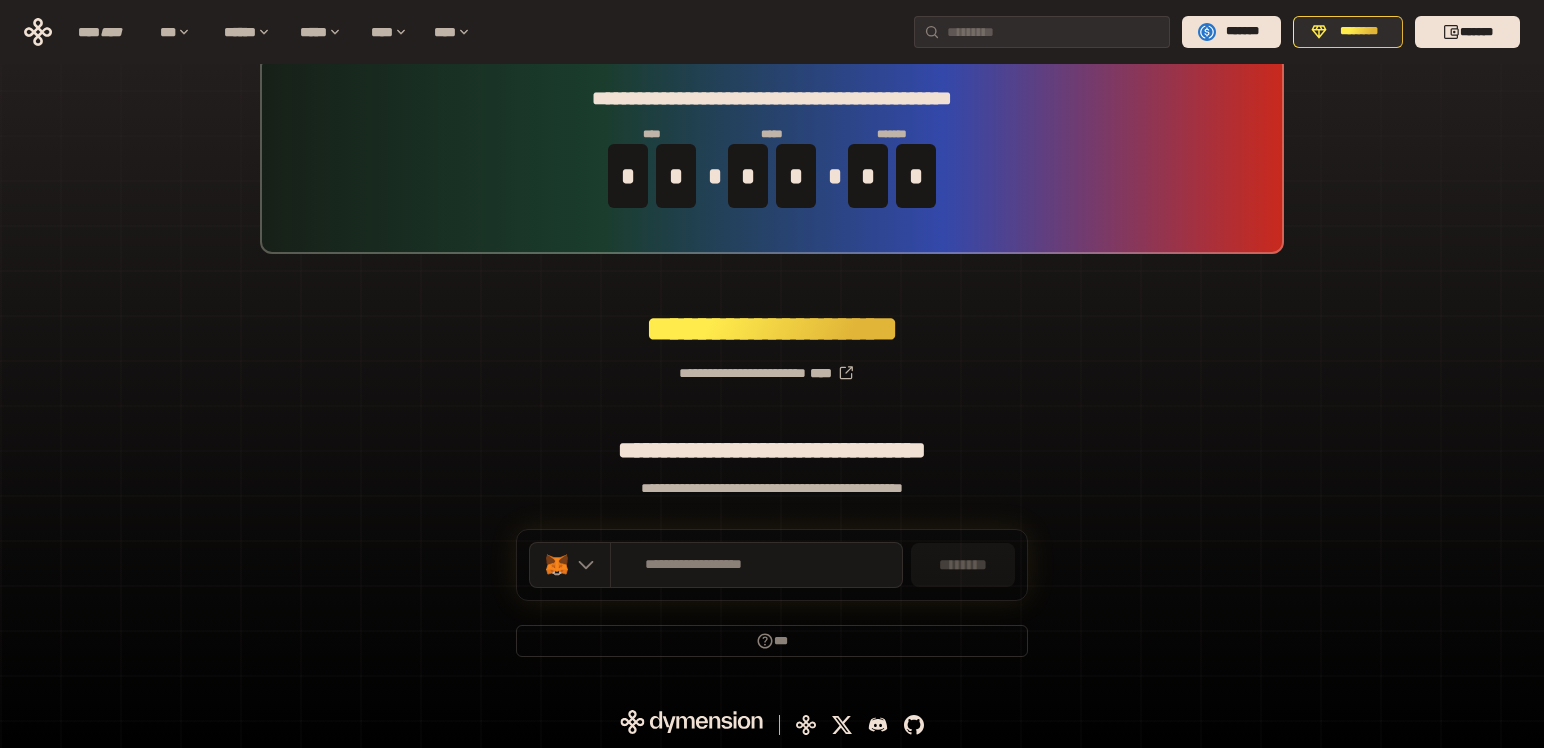 scroll, scrollTop: 35, scrollLeft: 0, axis: vertical 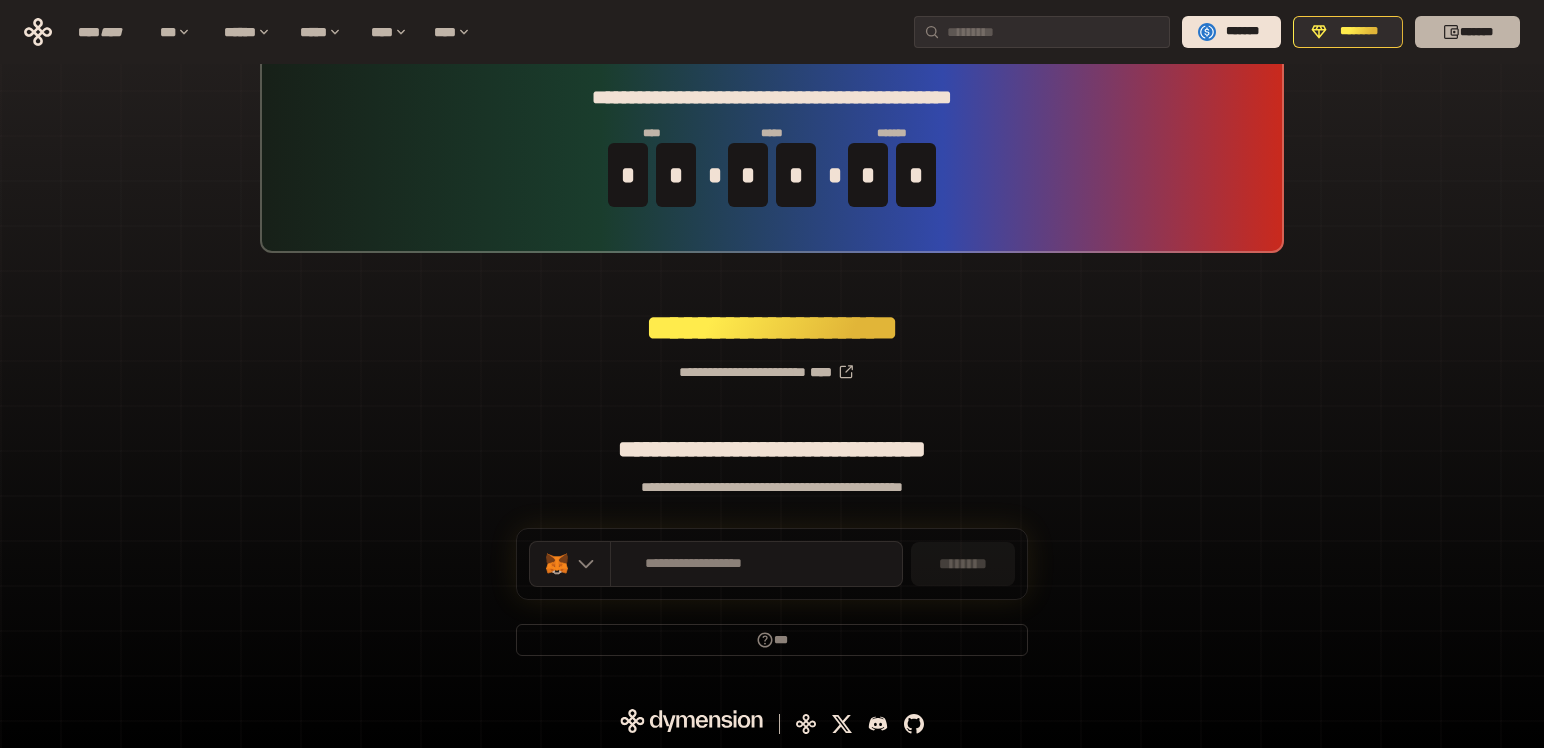 click on "*******" at bounding box center (1467, 32) 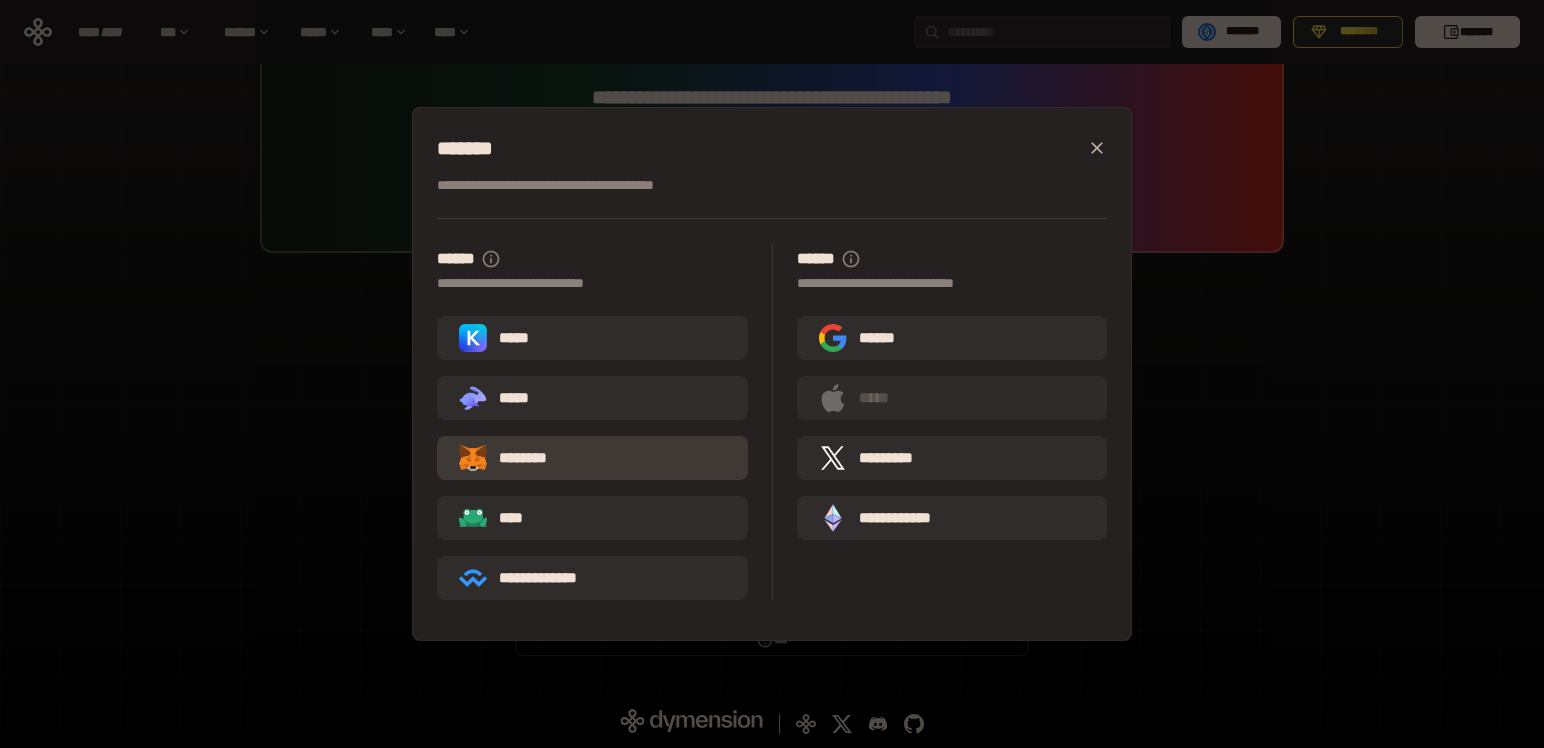 click on "********" at bounding box center (592, 458) 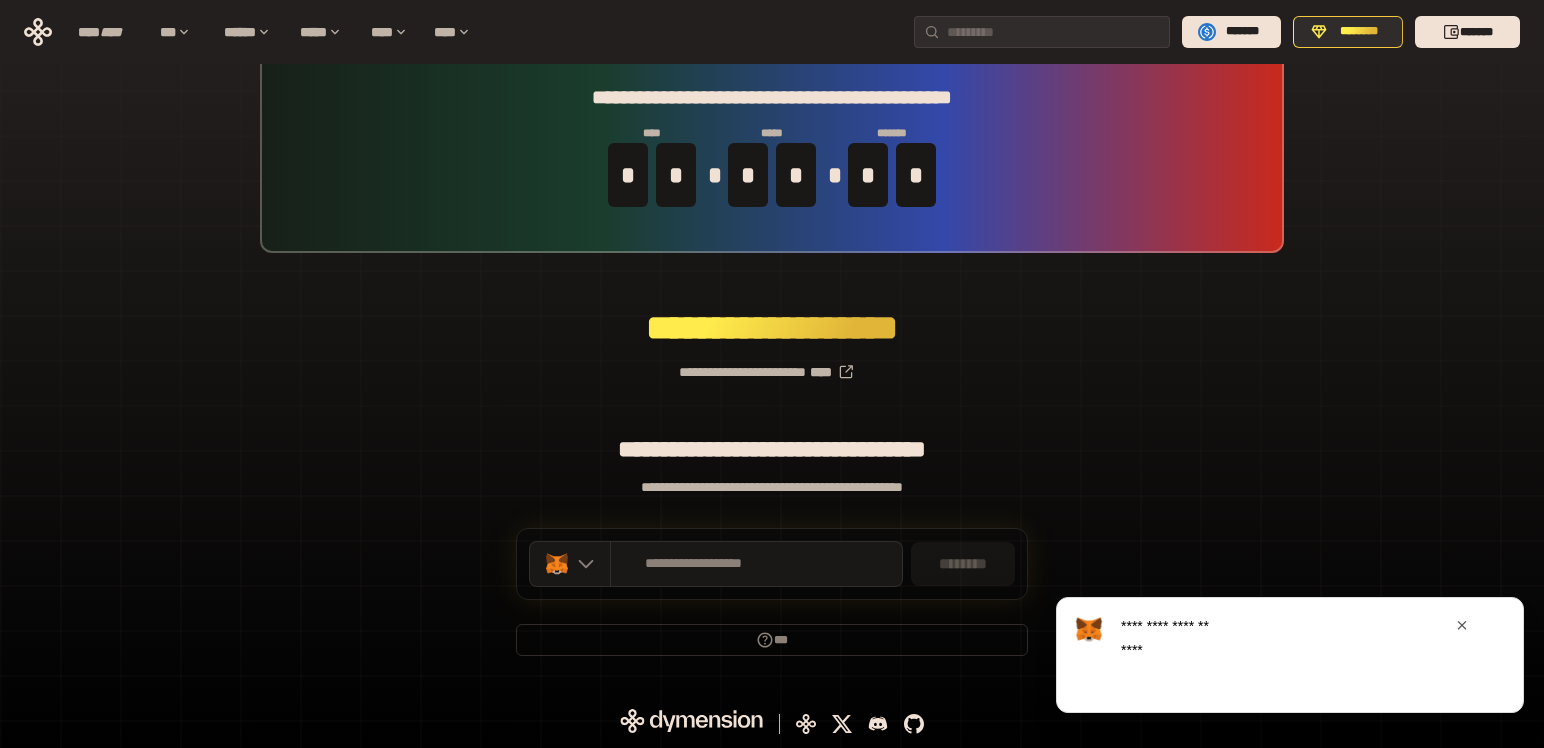 scroll, scrollTop: 0, scrollLeft: 0, axis: both 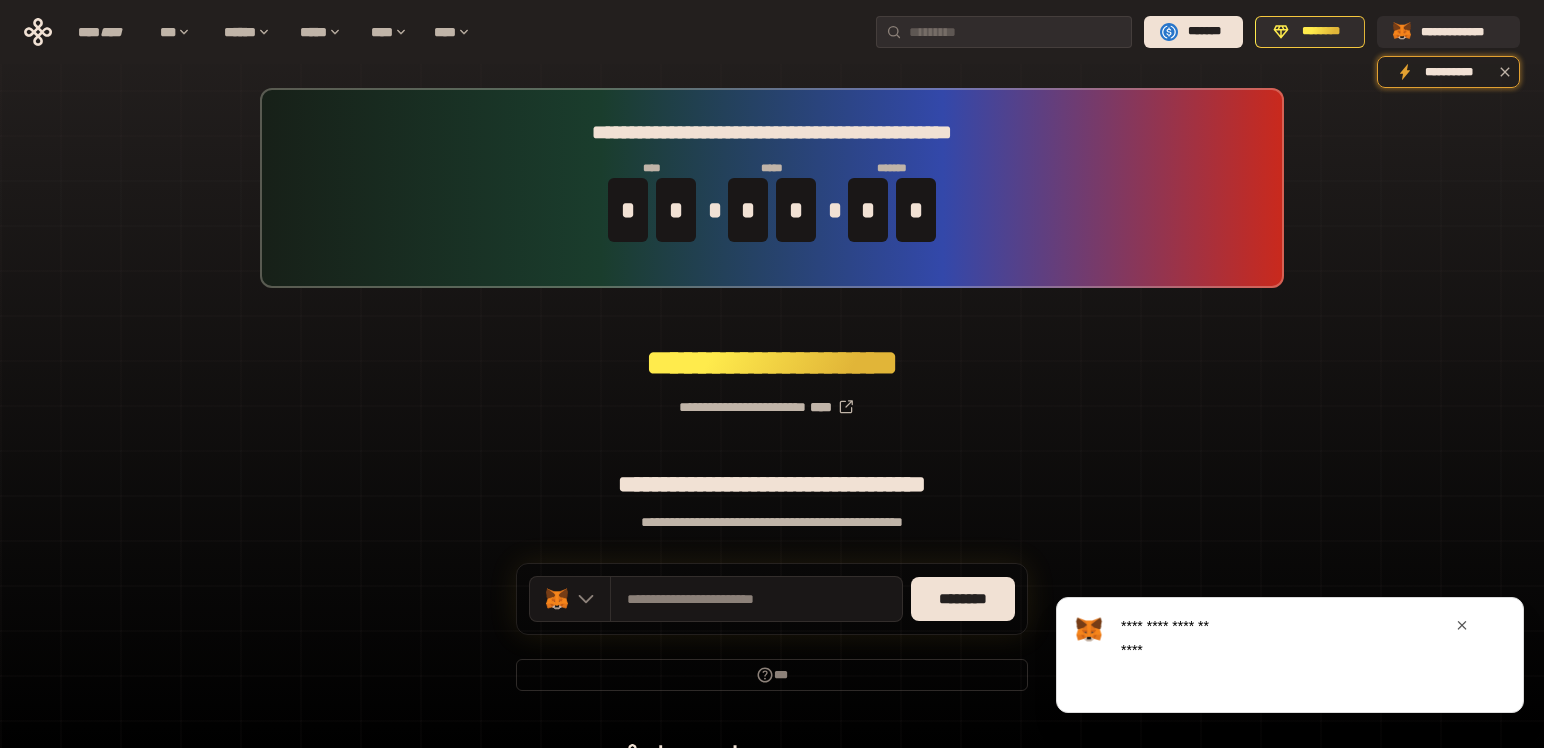 click at bounding box center (1462, 625) 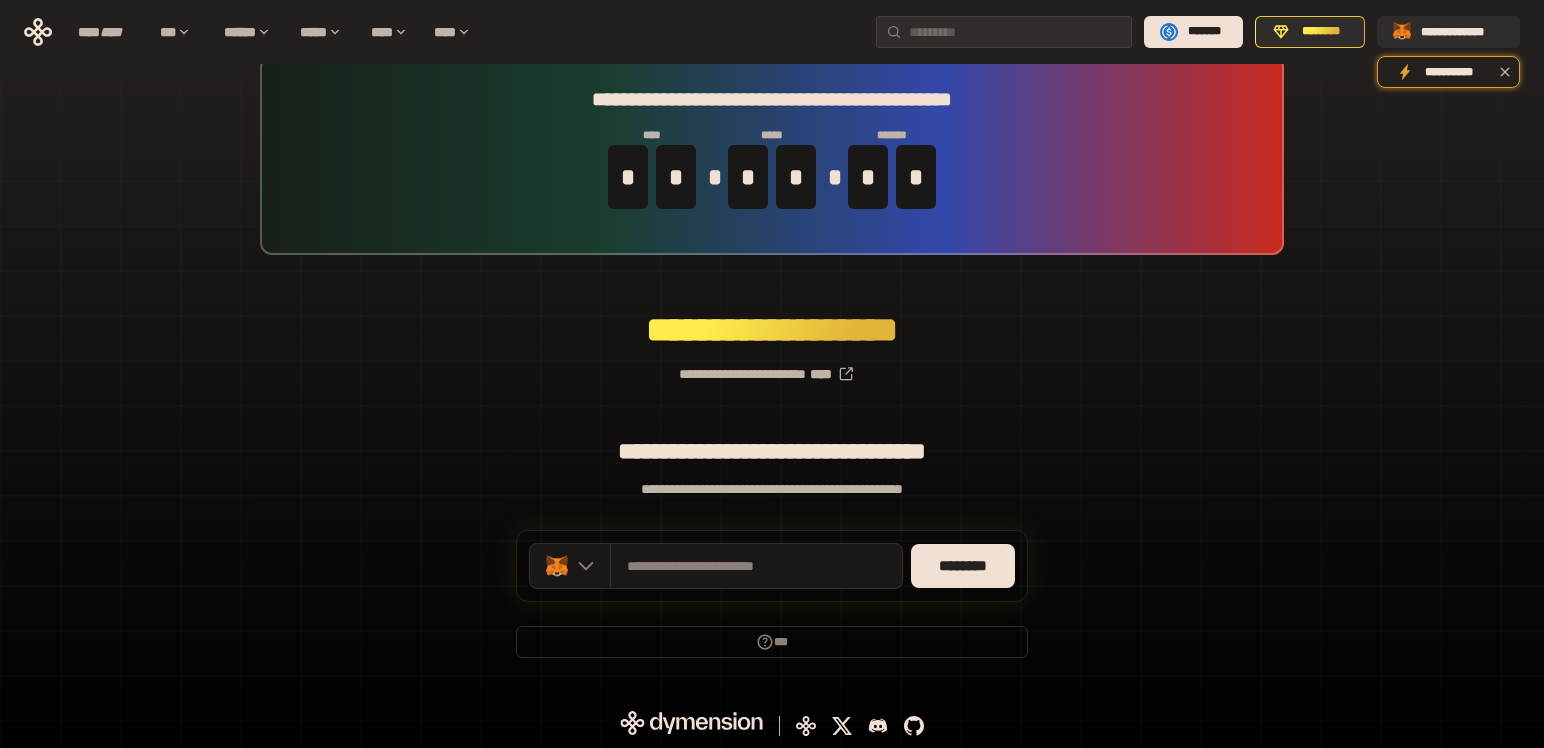 scroll, scrollTop: 35, scrollLeft: 0, axis: vertical 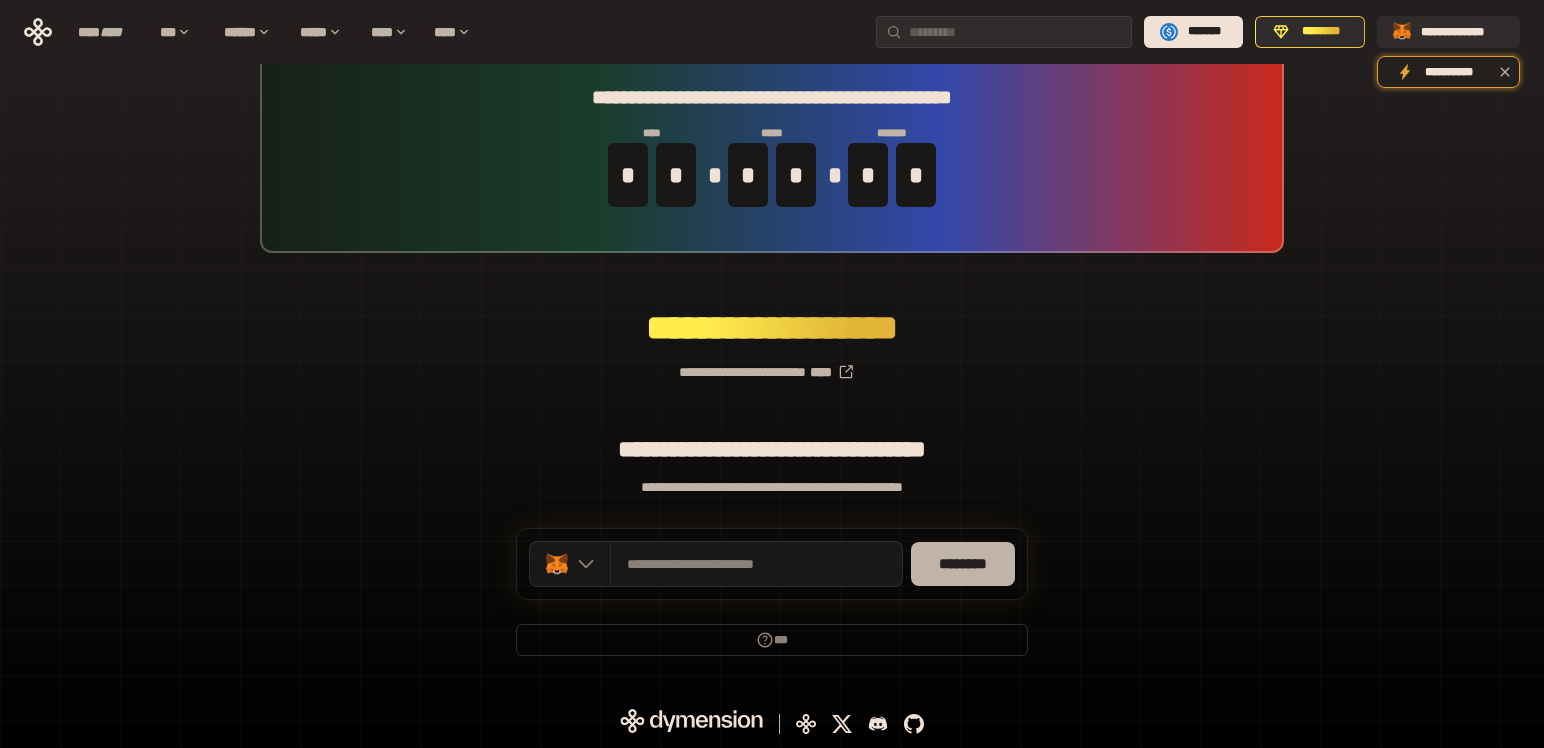 click on "********" at bounding box center (963, 564) 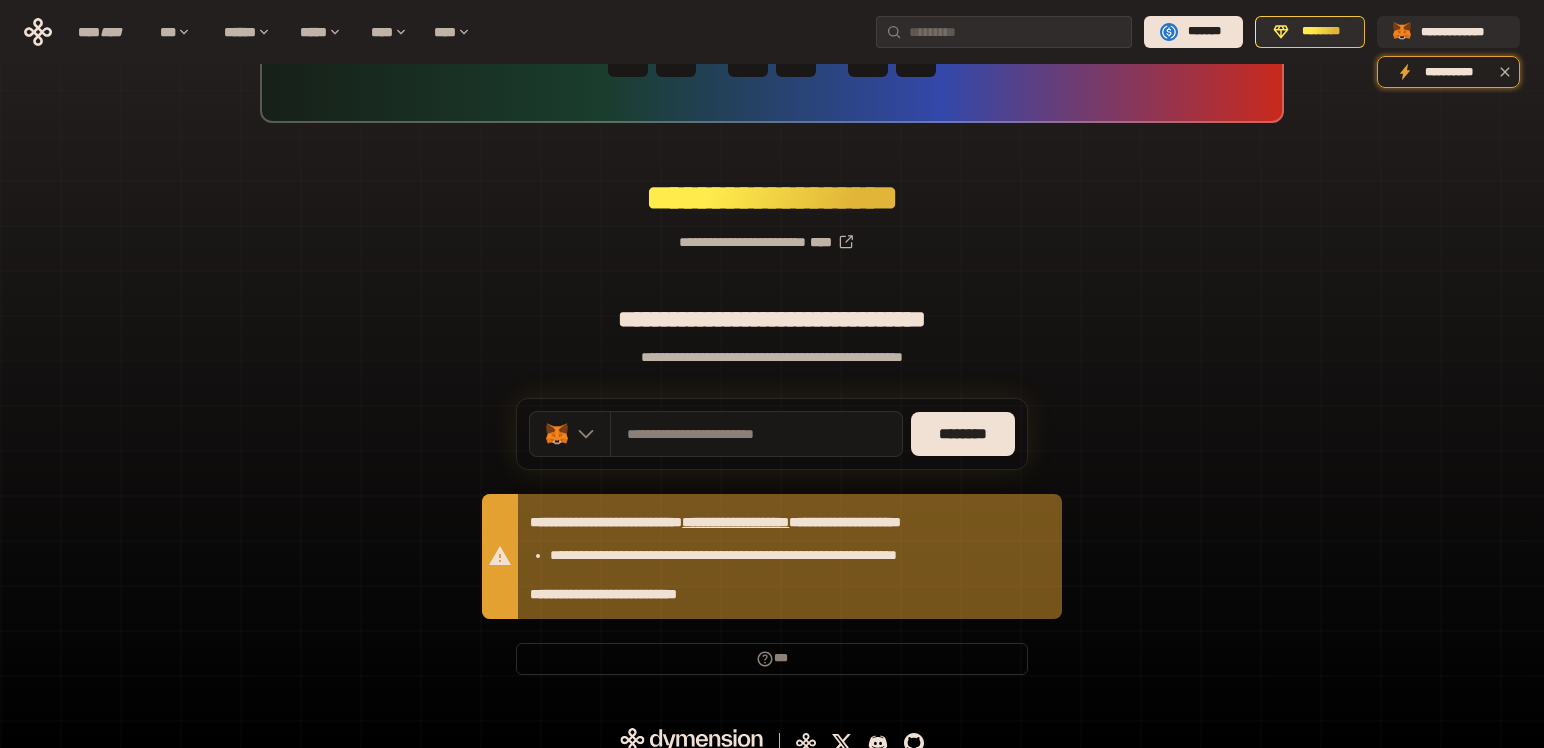 scroll, scrollTop: 184, scrollLeft: 0, axis: vertical 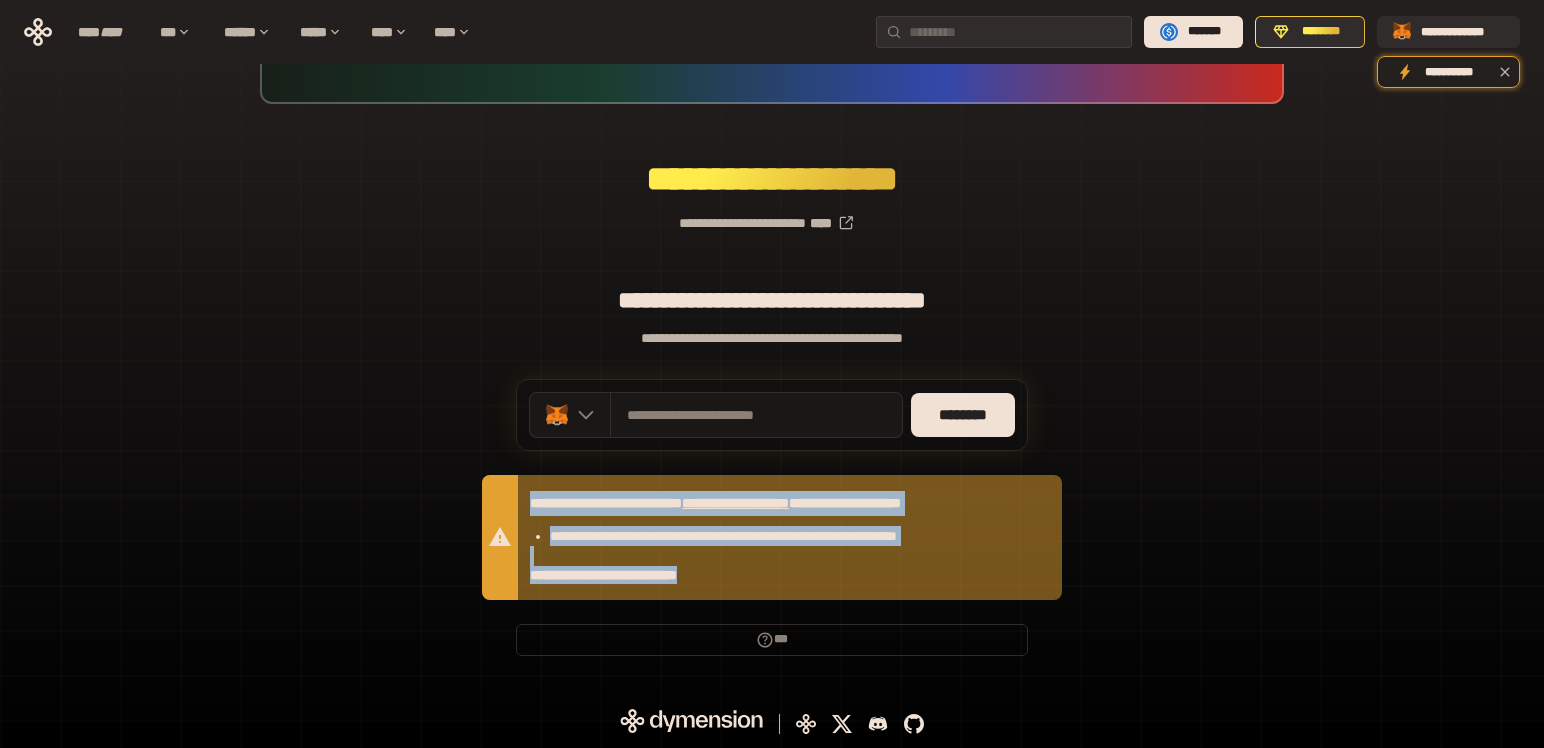 drag, startPoint x: 530, startPoint y: 501, endPoint x: 797, endPoint y: 571, distance: 276.02356 